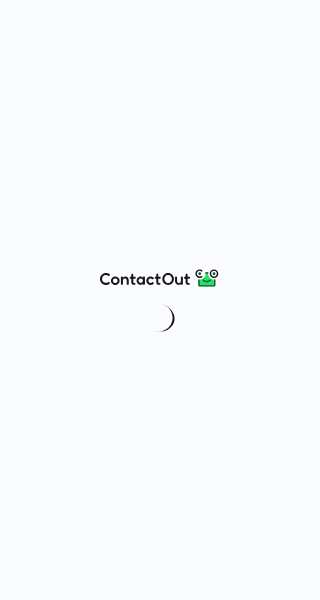 scroll, scrollTop: 0, scrollLeft: 0, axis: both 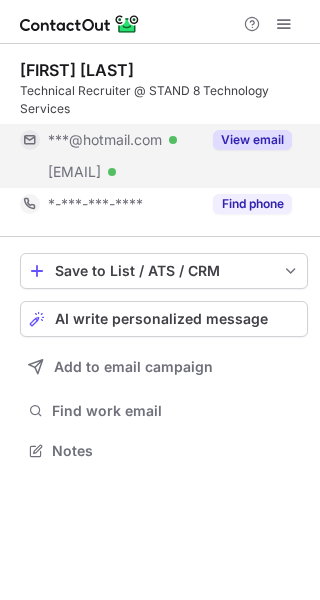 click on "View email" at bounding box center (252, 140) 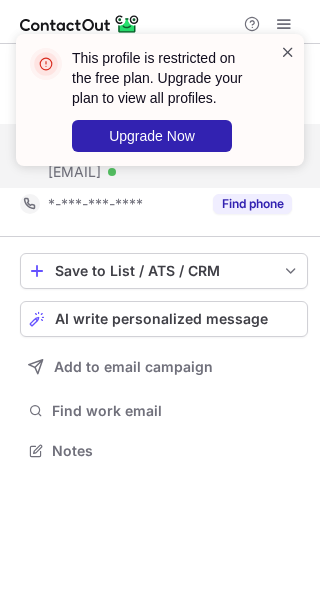 click at bounding box center [288, 52] 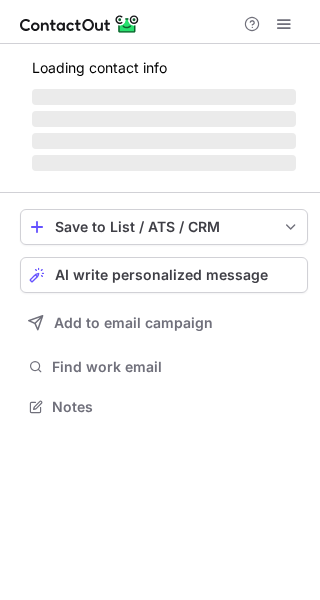 scroll, scrollTop: 0, scrollLeft: 0, axis: both 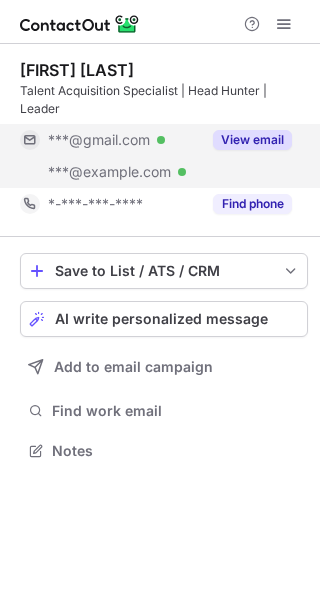 click on "View email" at bounding box center [252, 140] 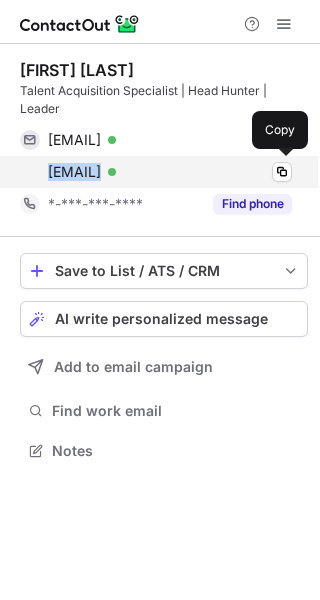 drag, startPoint x: 34, startPoint y: 169, endPoint x: 185, endPoint y: 167, distance: 151.01324 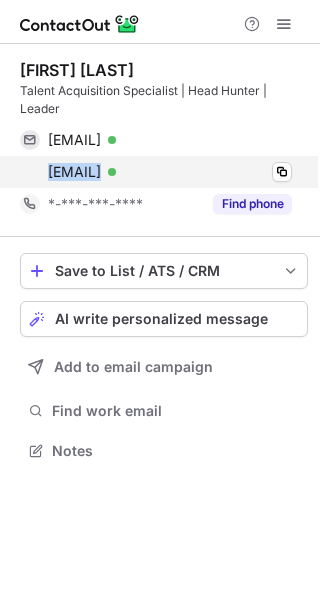 copy on "vsingh@stand8.io" 